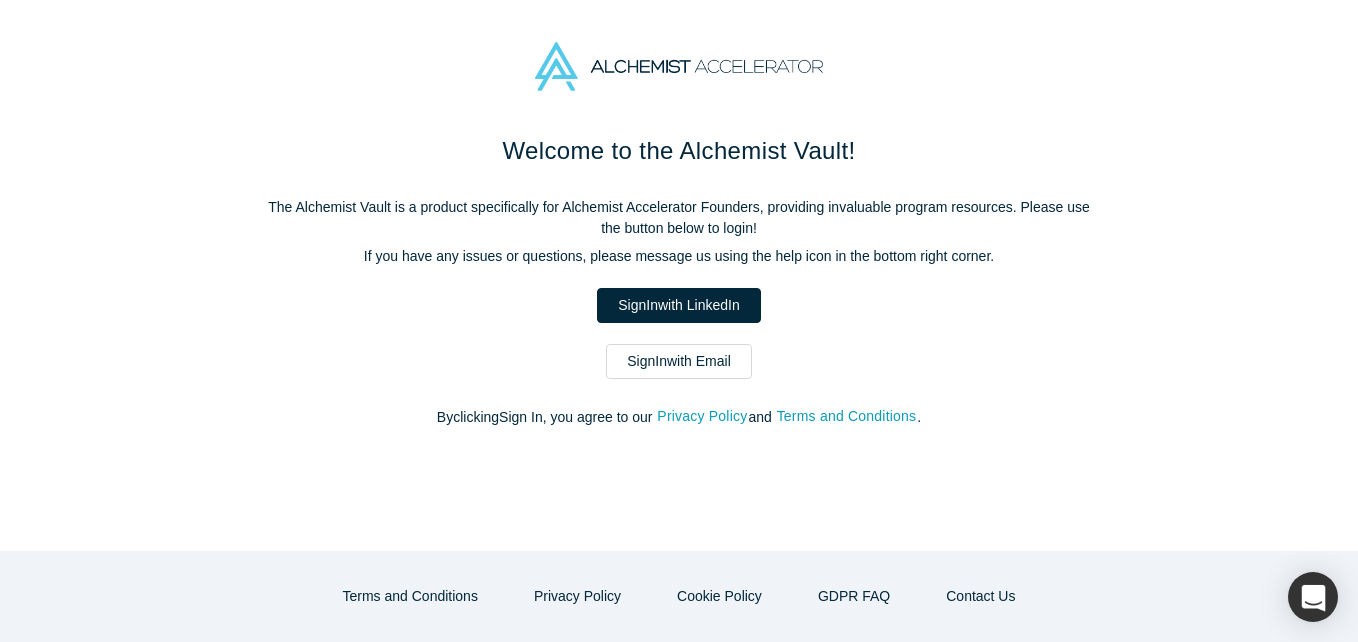 scroll, scrollTop: 0, scrollLeft: 0, axis: both 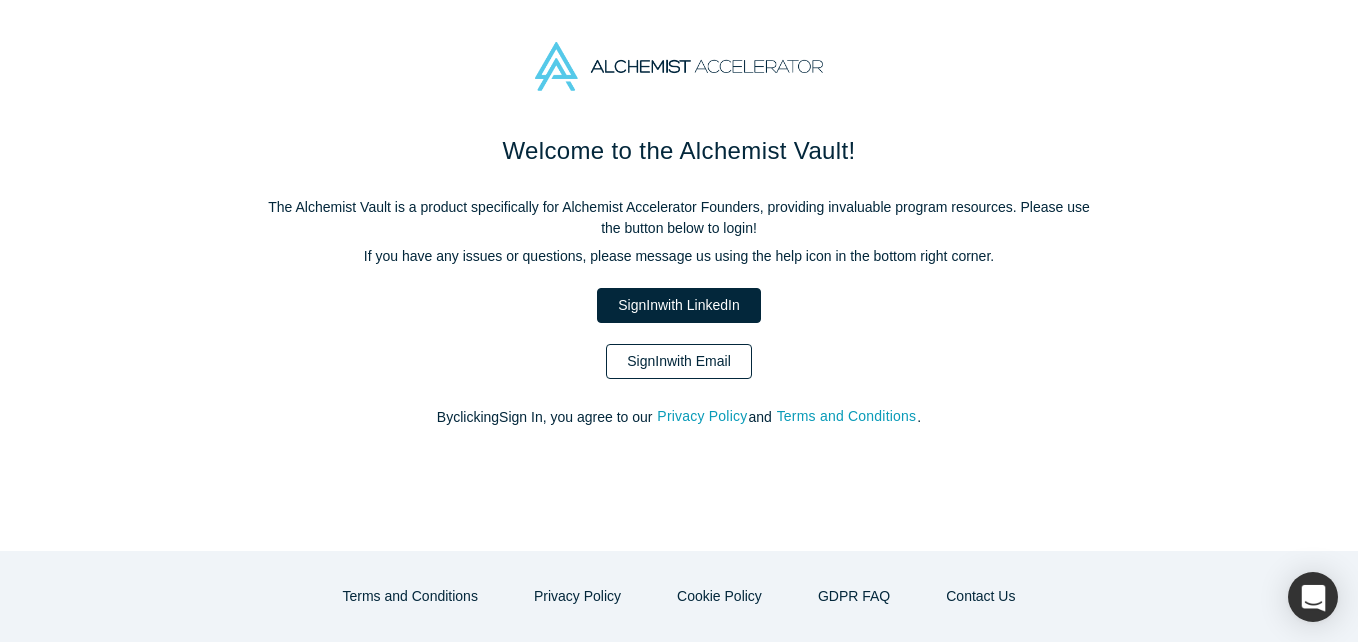click on "Sign  In  with Email" at bounding box center [679, 361] 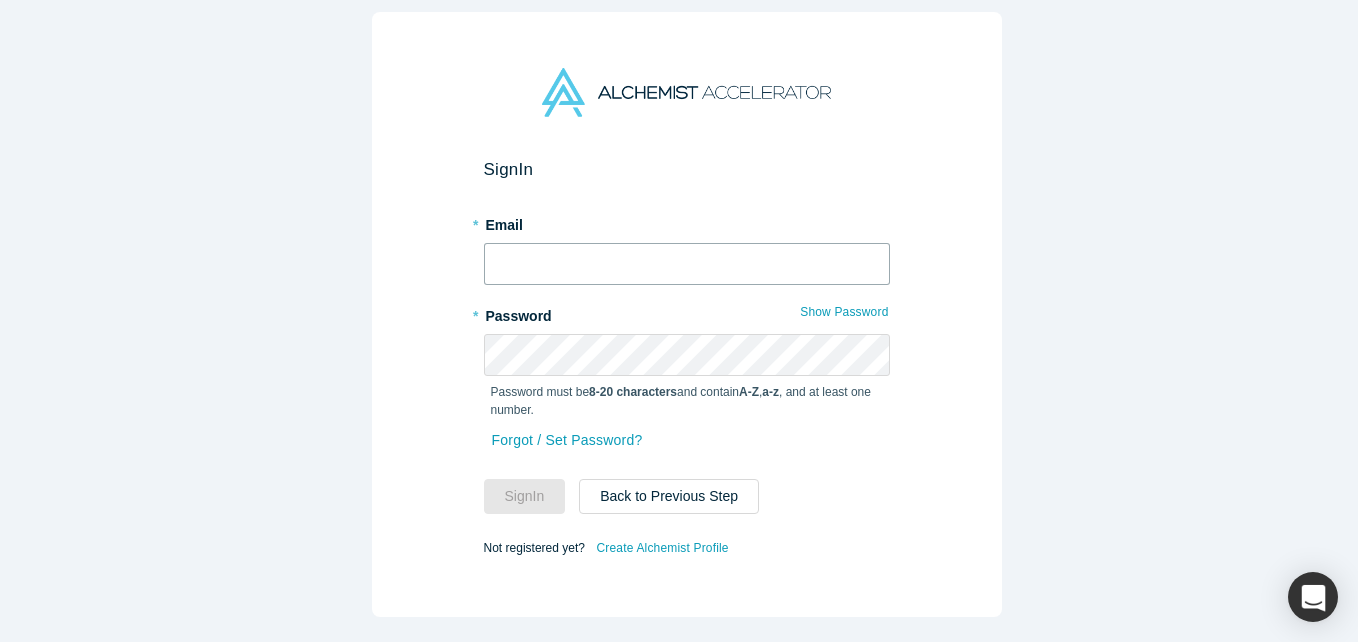 drag, startPoint x: 583, startPoint y: 266, endPoint x: 529, endPoint y: 224, distance: 68.41052 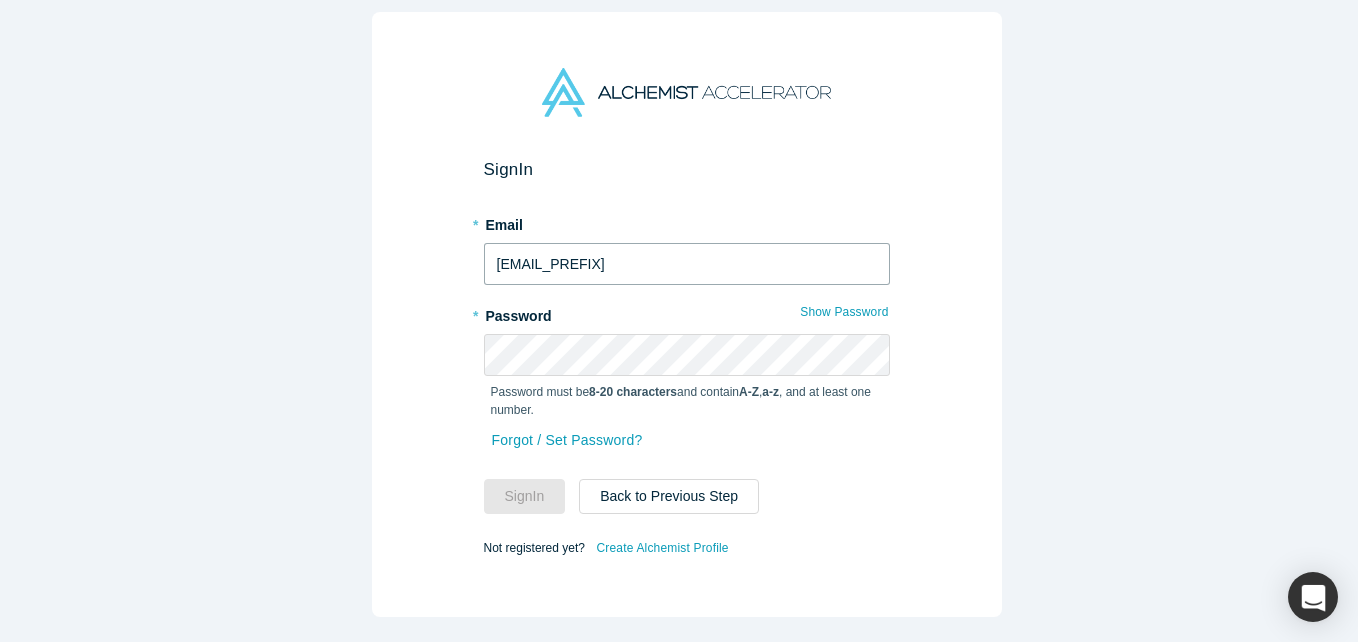 type on "[EMAIL]" 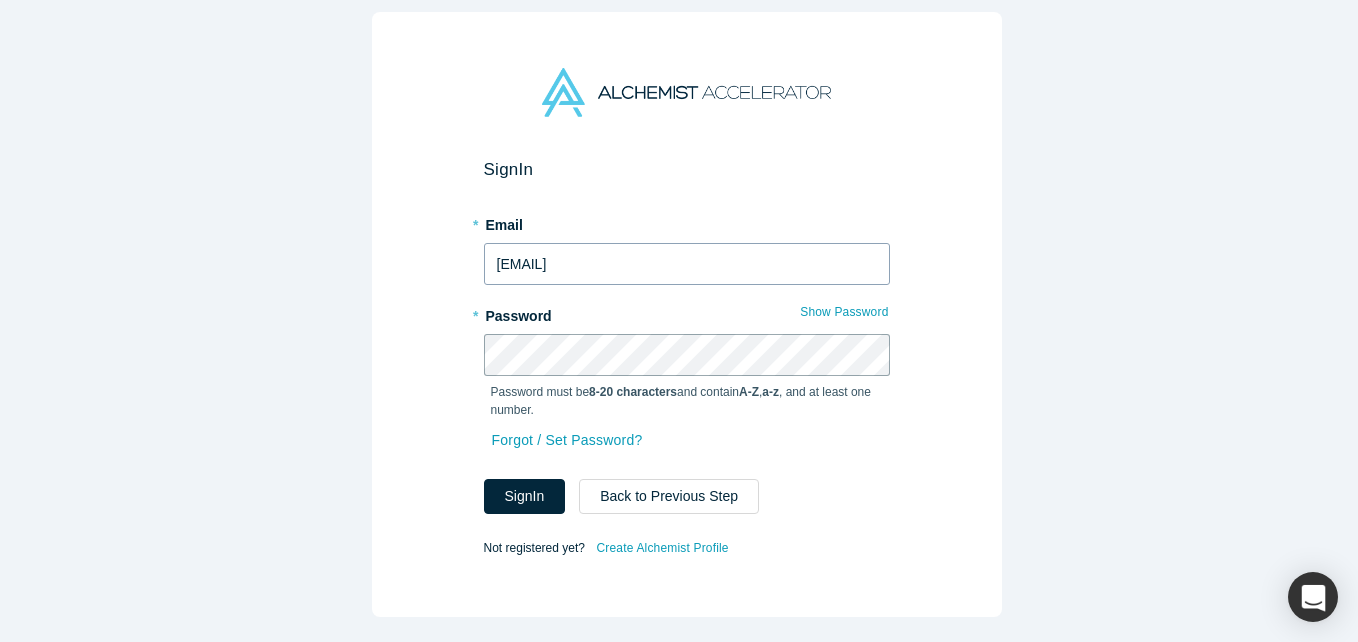 click on "Sign  In" at bounding box center [525, 496] 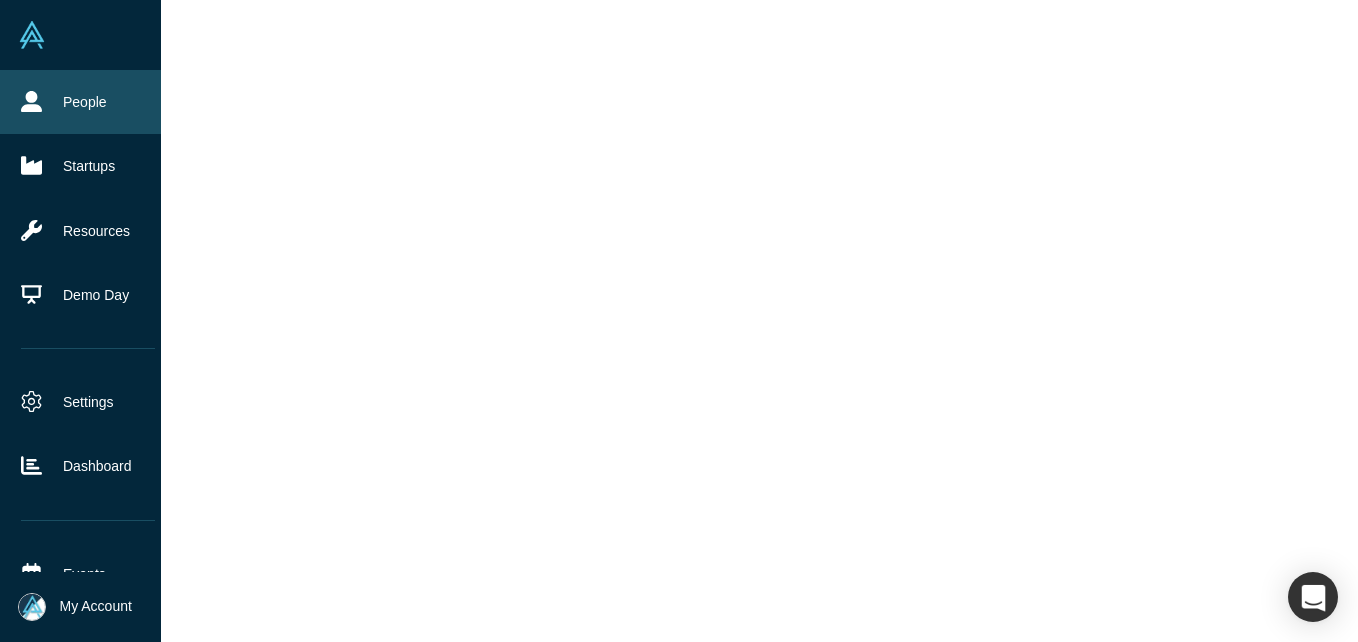 click on "People" at bounding box center [88, 102] 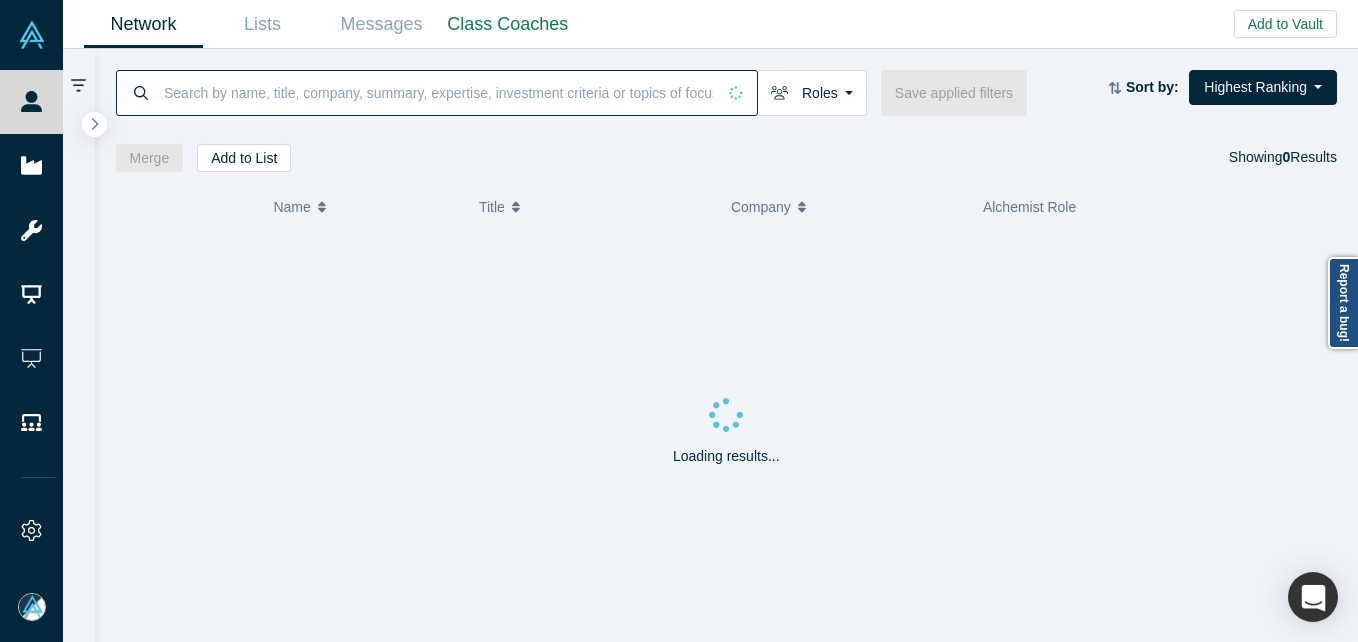 click at bounding box center (438, 92) 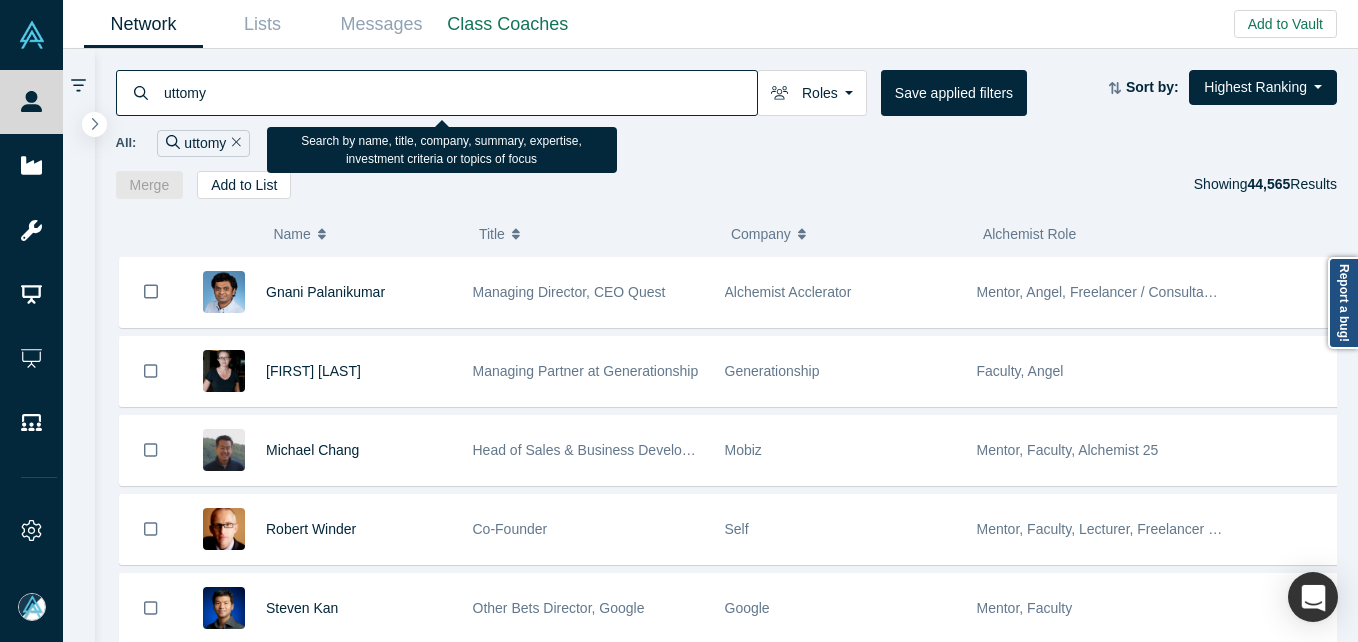 type on "uttomy" 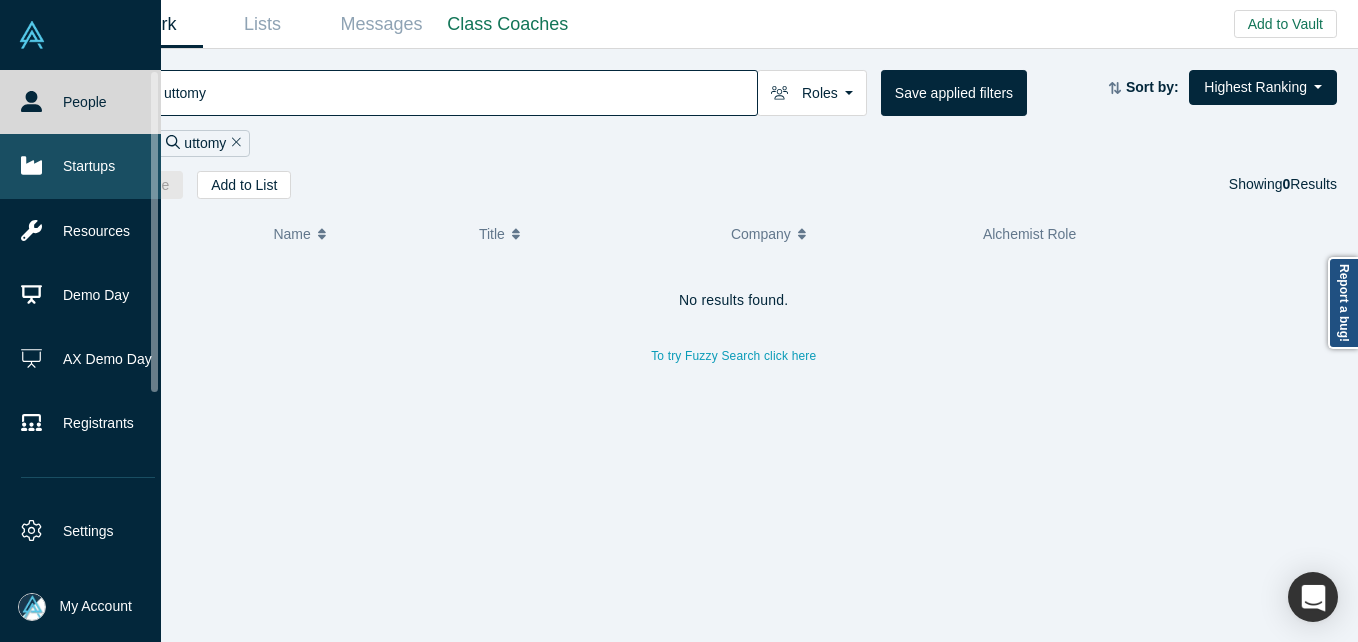 click on "Startups" at bounding box center (88, 166) 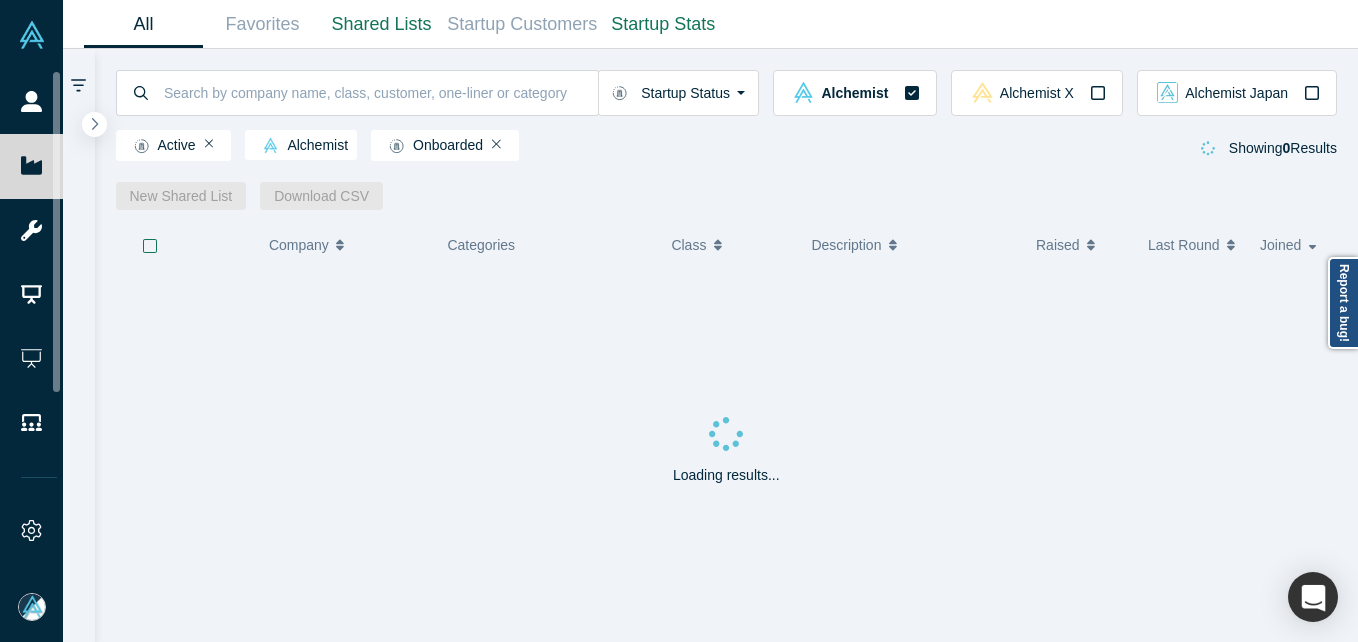 click at bounding box center [380, 92] 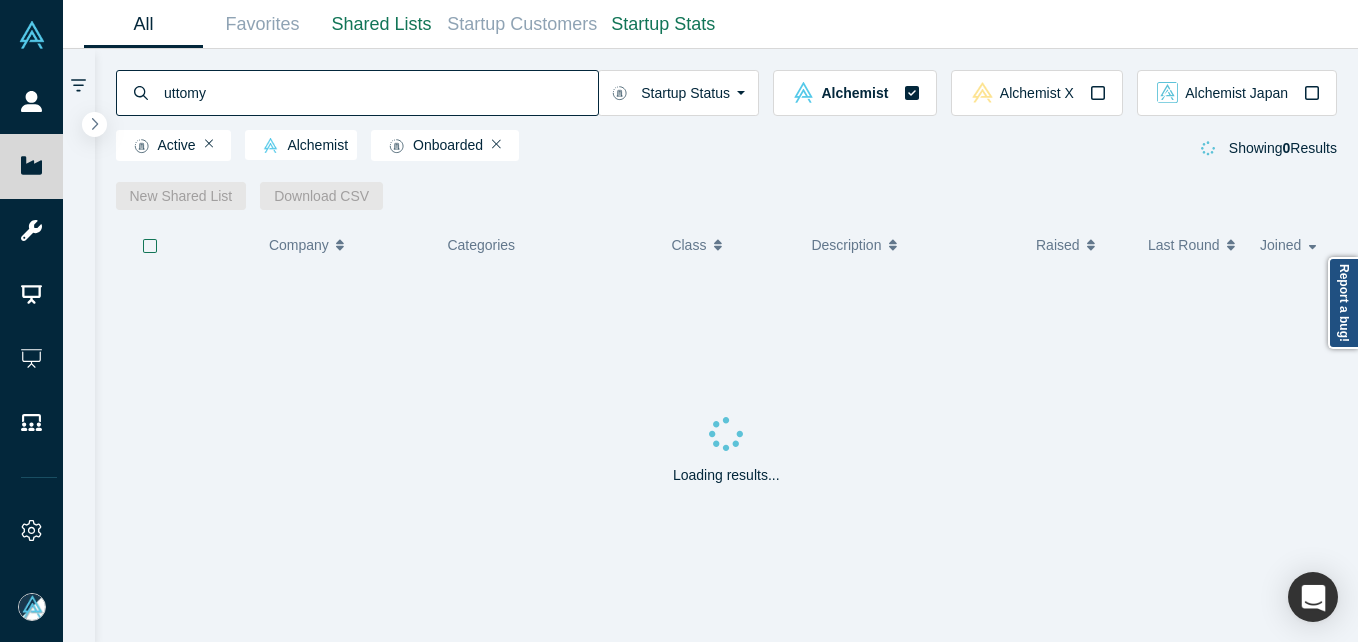 type on "uttomy" 